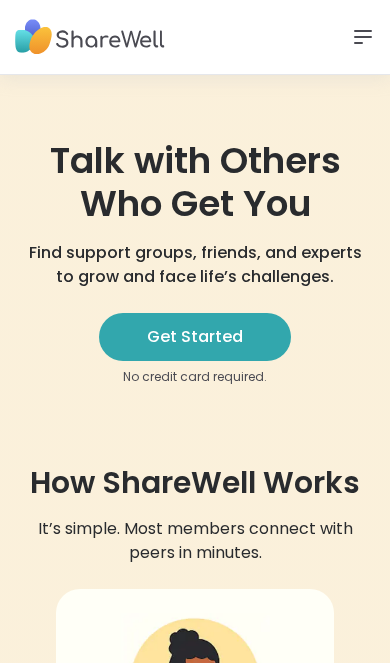 scroll, scrollTop: 0, scrollLeft: 0, axis: both 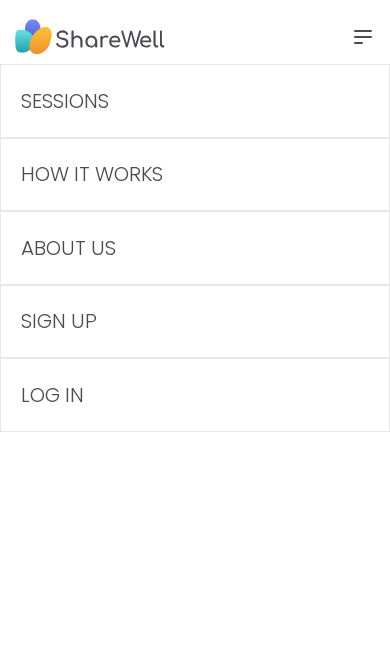 click on "LOG IN" at bounding box center (195, 395) 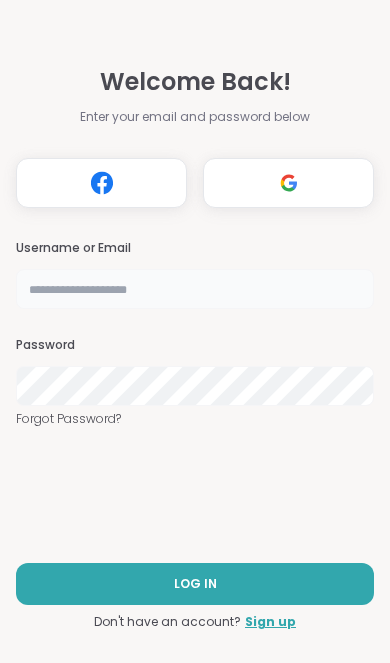 click at bounding box center [195, 289] 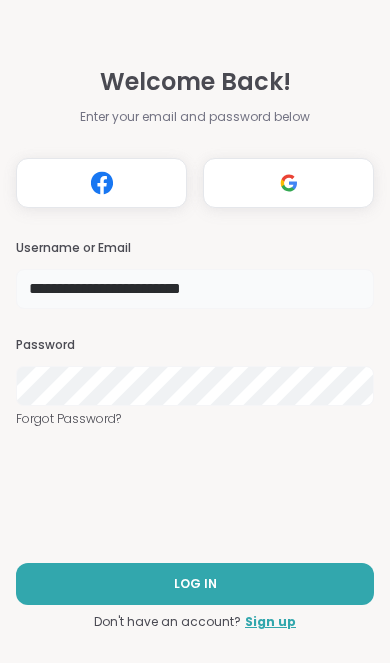 type on "**********" 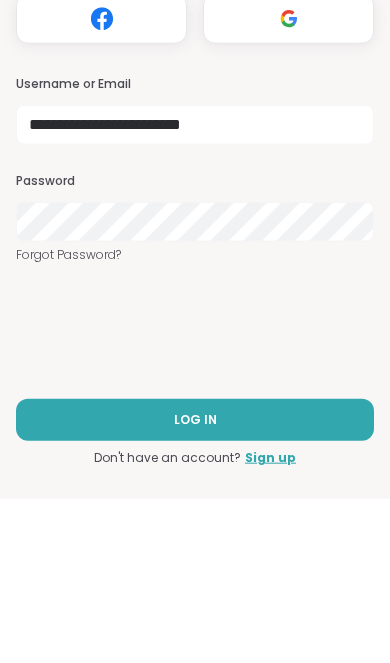 click on "LOG IN" at bounding box center (195, 584) 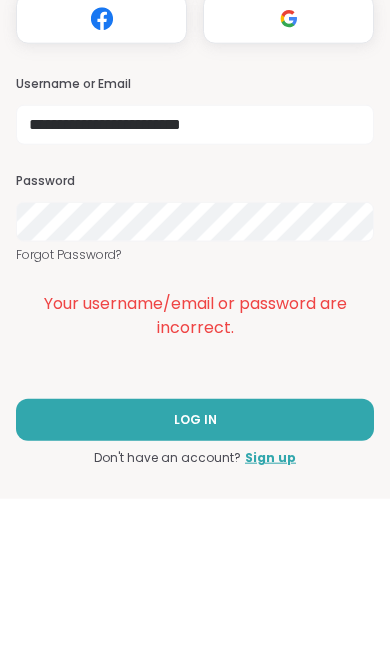 click on "LOG IN" at bounding box center [195, 584] 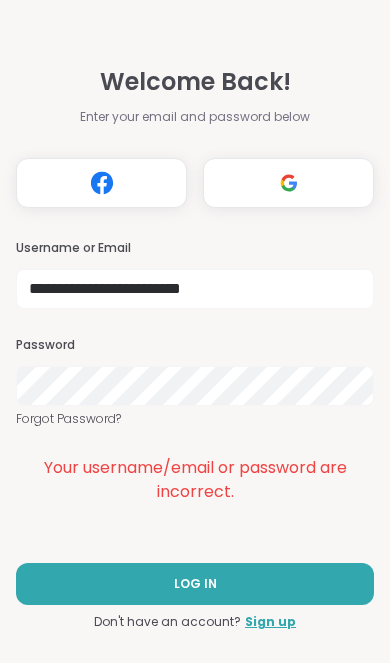 click on "LOG IN" at bounding box center (195, 584) 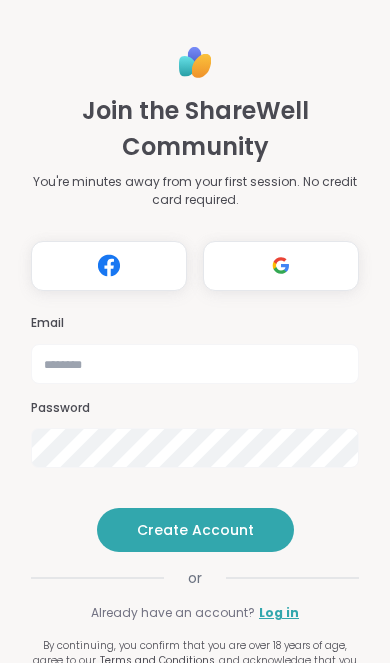 click on "Register with Facebook" at bounding box center [109, 266] 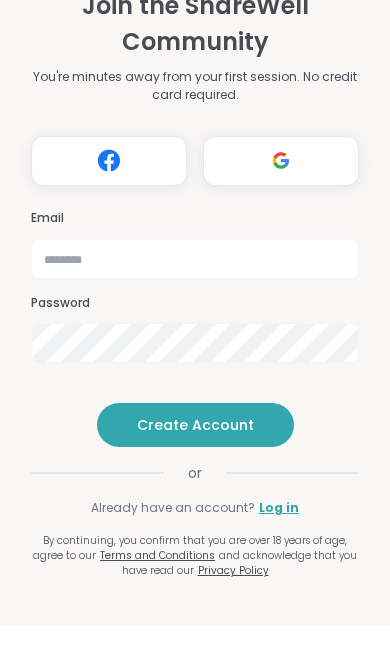 scroll, scrollTop: 65, scrollLeft: 0, axis: vertical 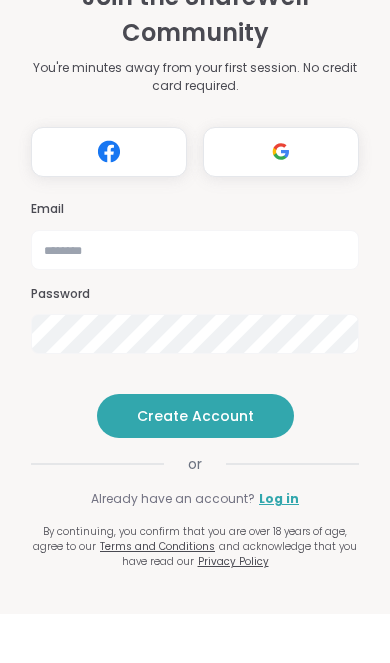 click on "Create Account" at bounding box center [195, 465] 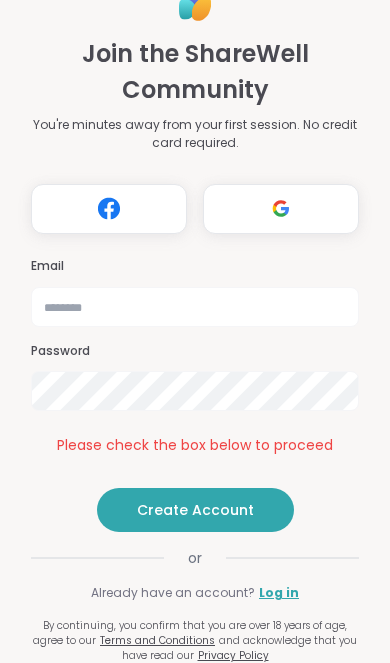 click on "Create Account" at bounding box center [195, 510] 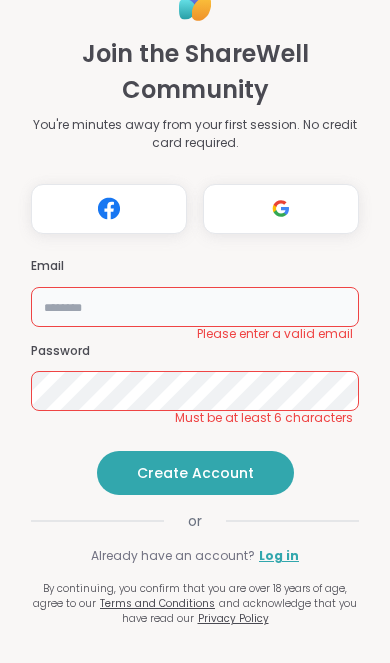 click at bounding box center (195, 307) 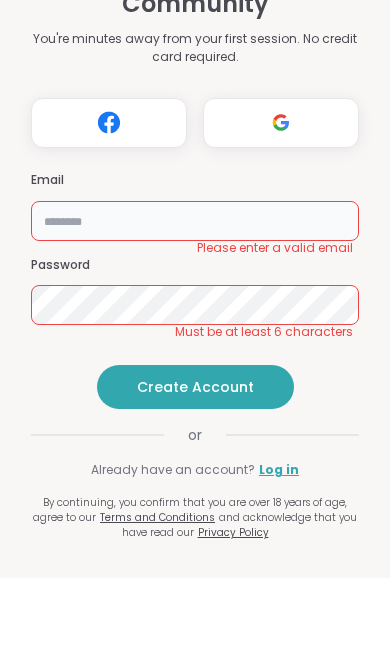 type on "**********" 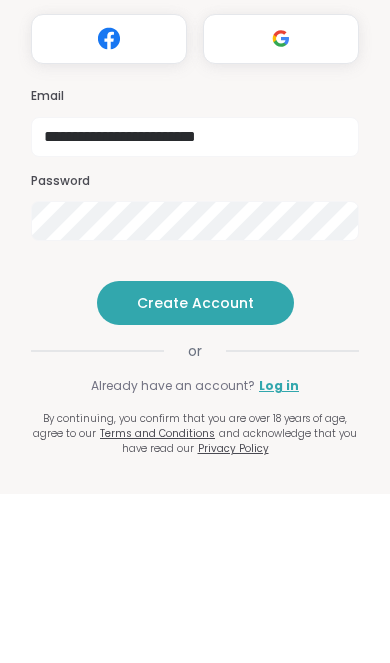 click on "Create Account" at bounding box center (195, 473) 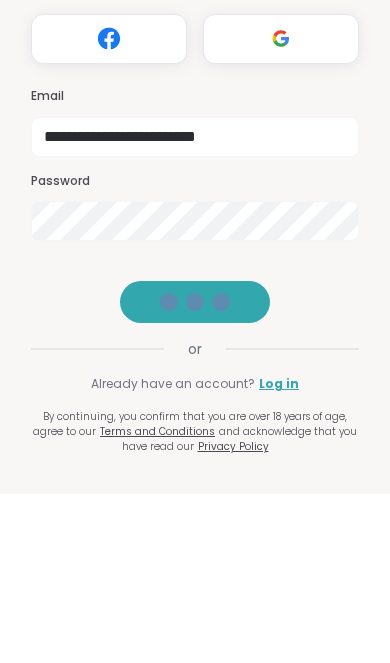 scroll, scrollTop: 55, scrollLeft: 0, axis: vertical 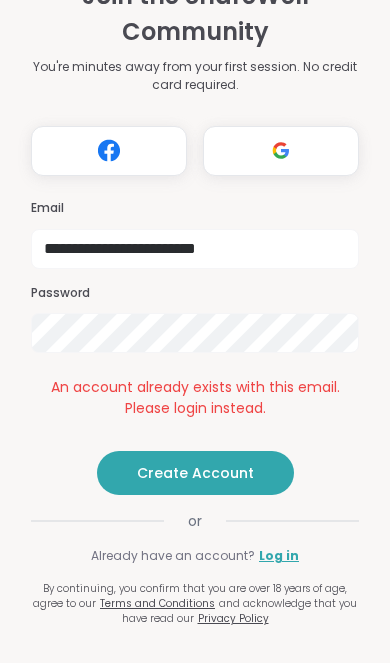 click on "Create Account" at bounding box center [195, 473] 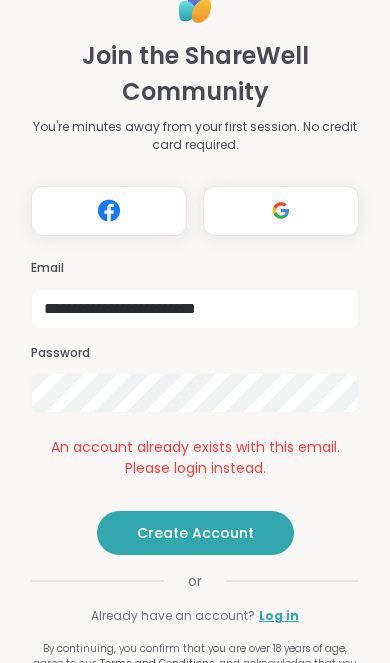 click on "Log in" at bounding box center [279, 616] 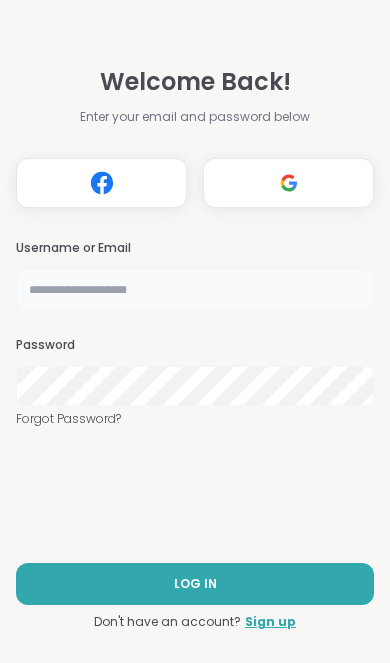 click at bounding box center [195, 289] 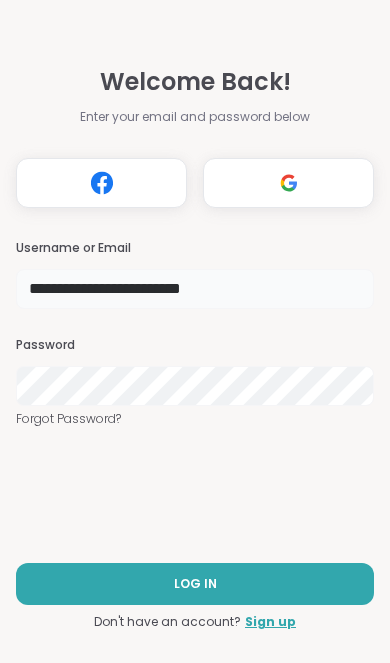 type on "**********" 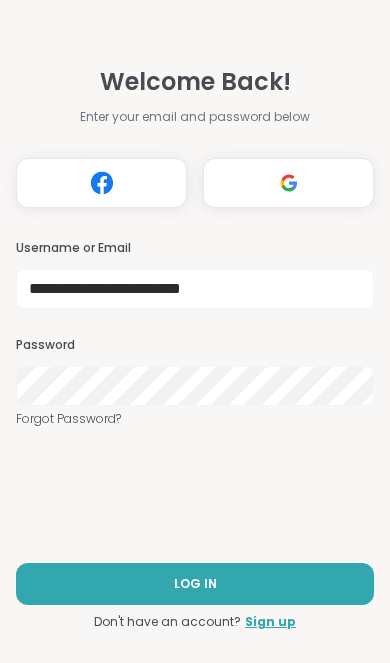 click on "LOG IN" at bounding box center (195, 584) 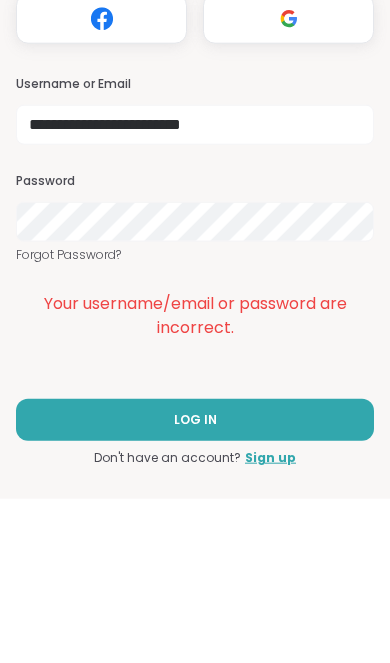 click on "LOG IN" at bounding box center [195, 584] 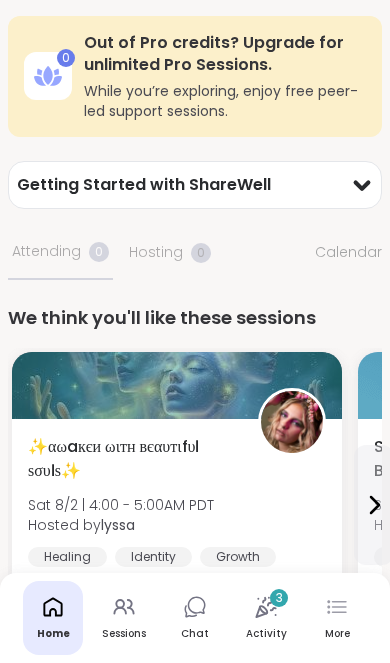 scroll, scrollTop: 0, scrollLeft: 0, axis: both 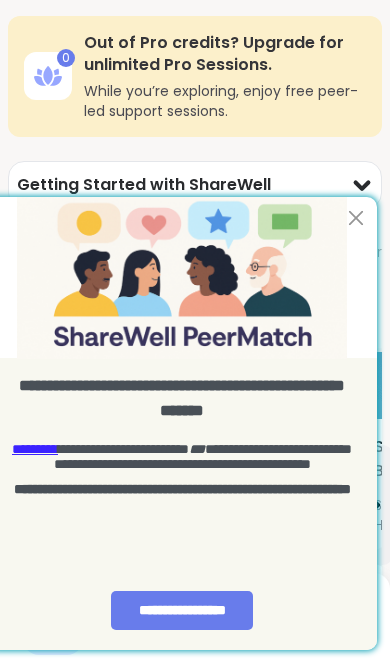 click at bounding box center (182, 277) 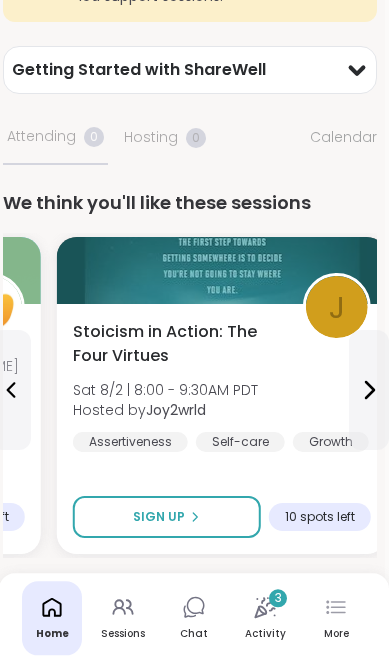 scroll, scrollTop: 114, scrollLeft: 4, axis: both 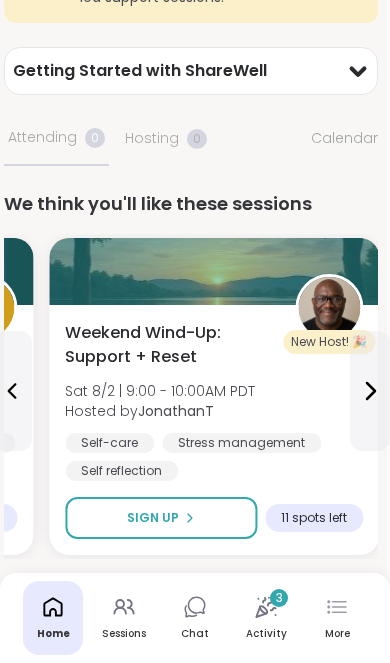 click on "[EVENT_NAME]: [ACTIVITY] + [ACTIVITY] [DAY] [MONTH] [DAY_NUM] | [TIME] - [TIME] [TIMEZONE] Hosted by [USERNAME] [ACTIVITY] [ACTIVITY] [ACTIVITY] Sign Up [NUMBER] spots left" at bounding box center [214, 430] 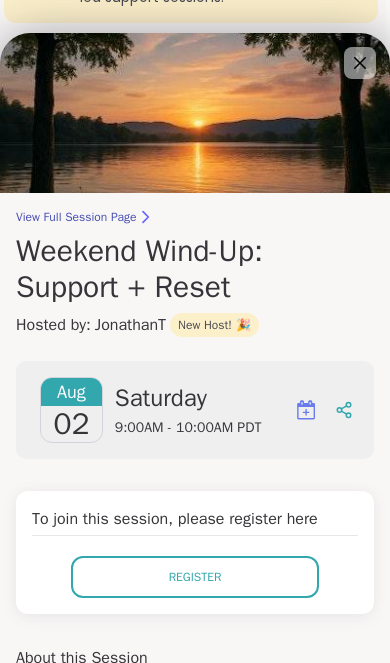 click 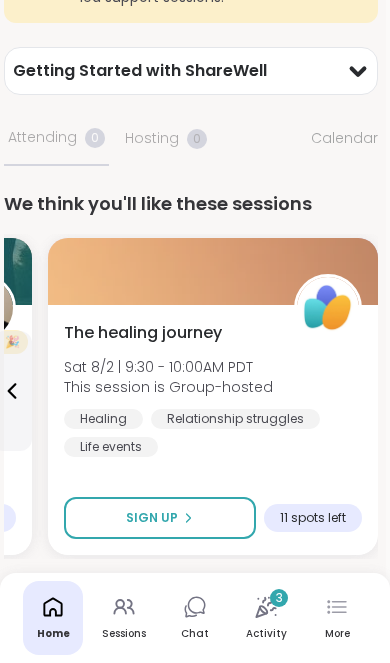 click on "The healing journey [DAY] [MONTH] [DAY_NUM] | [TIME] - [TIME] [TIMEZONE] This session is Group-hosted [ACTIVITY] [ACTIVITY] [ACTIVITY] [ACTIVITY]" at bounding box center [213, 389] 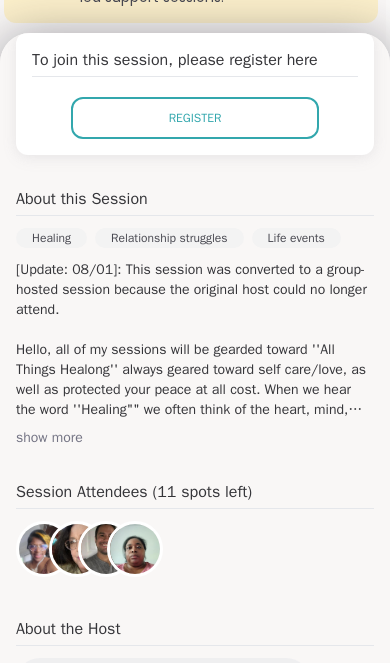 scroll, scrollTop: 414, scrollLeft: 0, axis: vertical 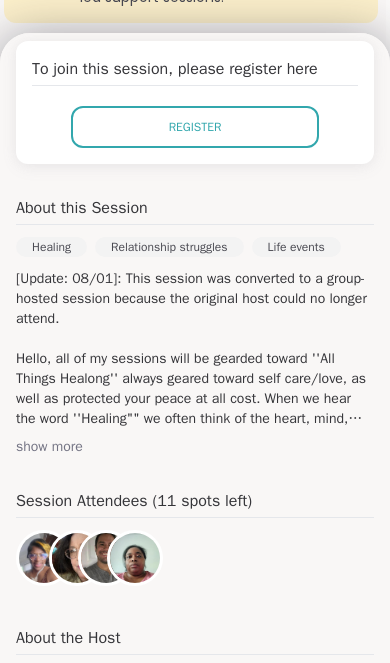 click on "show more" at bounding box center (195, 447) 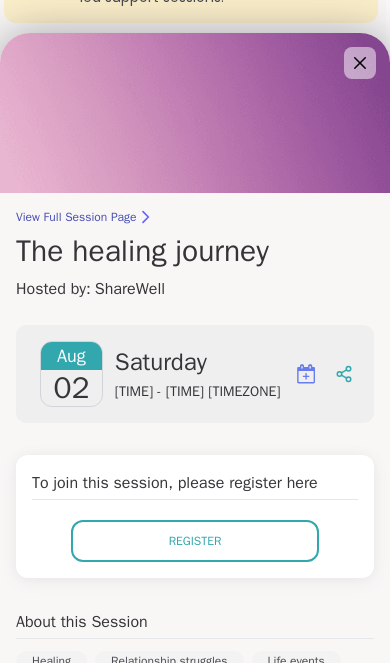 scroll, scrollTop: 0, scrollLeft: 0, axis: both 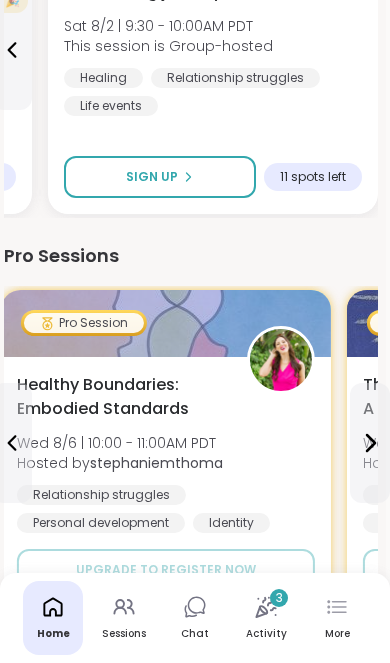 click on "Relationship struggles Personal development Identity" at bounding box center (166, 509) 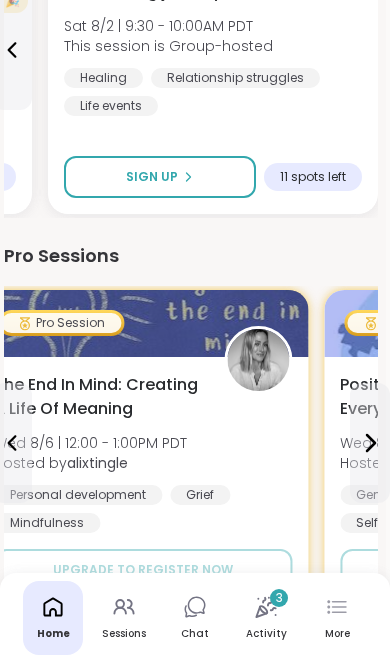 click on "Personal development Grief Mindfulness" at bounding box center [143, 509] 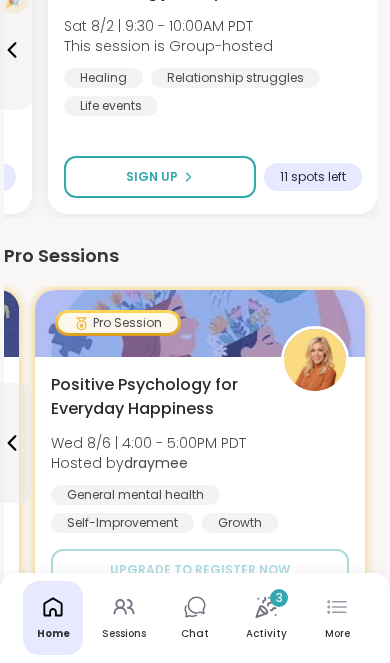 click on "General mental health Self-Improvement Growth" at bounding box center (200, 509) 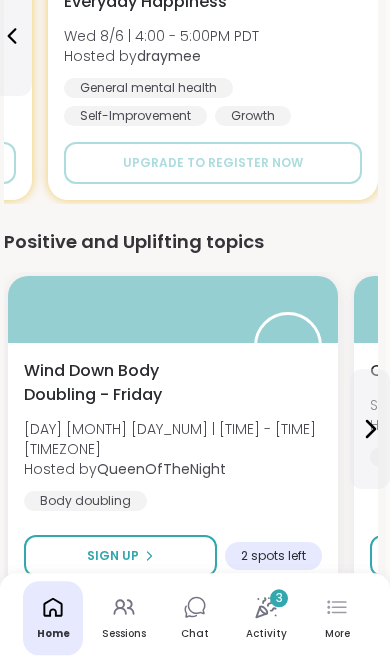 scroll, scrollTop: 862, scrollLeft: 4, axis: both 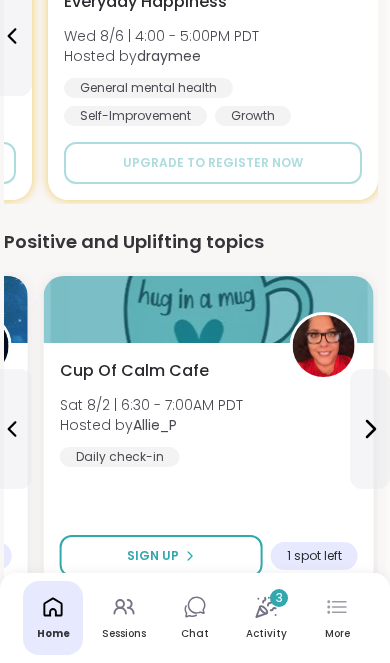 click on "[BUSINESS_NAME] [DAY] [MONTH] [DAY_NUM] | [TIME] - [TIME] [TIMEZONE] Hosted by [USERNAME] [ACTIVITY] [ACTIVITY] [ACTIVITY] [ACTIVITY] [NUMBER] spots left" at bounding box center [209, 468] 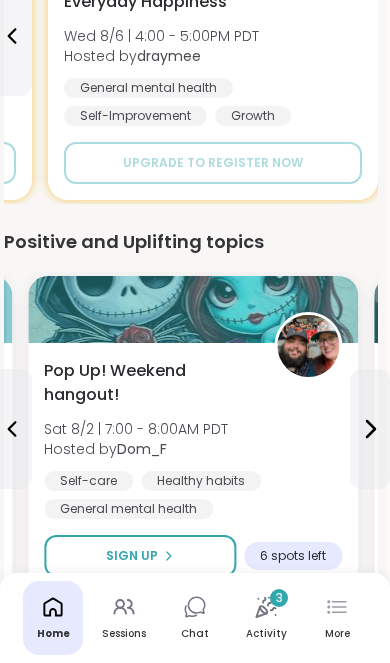 click on "Self-care Healthy habits General mental health" at bounding box center (193, 495) 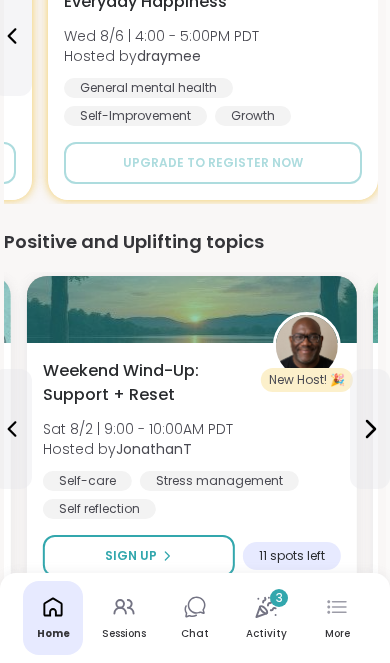 click on "Self-care Stress management Self reflection" at bounding box center (192, 495) 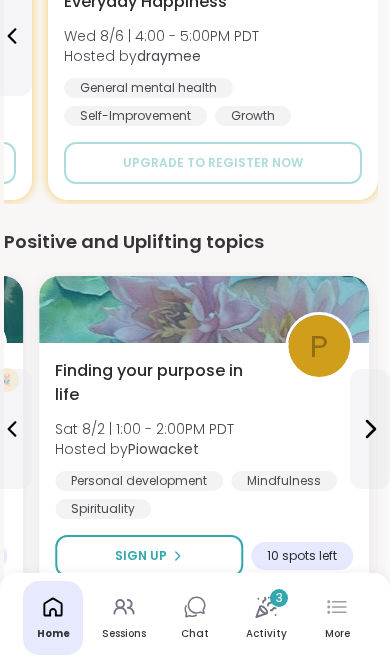 click on "Mindfulness" at bounding box center [284, 481] 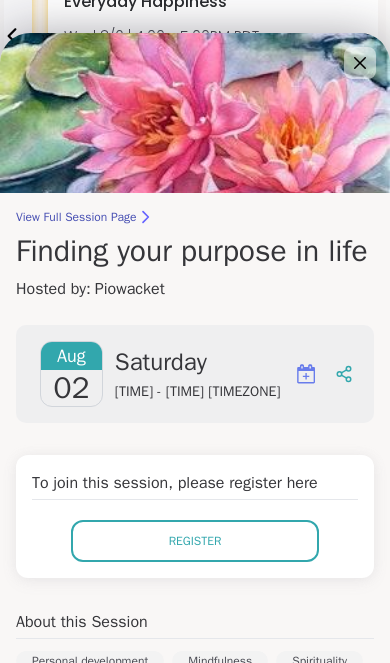 click on "[MONTH] [DAY_NUM] [DAY] [TIME] - [TIME] [TIMEZONE] Add to Calendar To join this session, please register here Register About this Session [ACTIVITY] [ACTIVITY] [ACTIVITY] [ACTIVITY] [ACTIVITY] Some people know from an early age what it is they want to do as an adult, and there are others that search all their life for the answers. What do you like to do? What are your goals in life? In what setting do you feel the most comfortable? What do you like to do in your free time? Do you see anyone working with you? In what capacity? Where do you get your inspiration? What motivates you to continue? If you had one wish what would that be? What is your first step toward finding you life's purpose? show more Session Attendees ( [NUMBER] spots left) t R About the Host P [USERNAME] [USERNAME] Host show more" at bounding box center [195, 781] 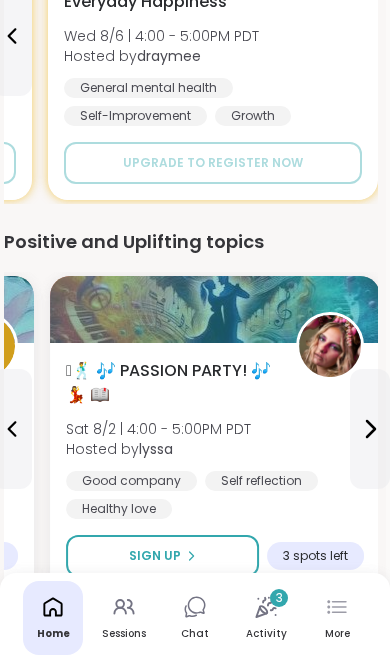 click on "Self reflection" at bounding box center (261, 481) 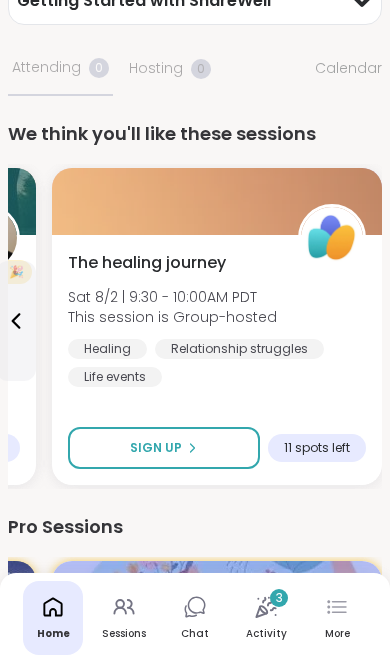 scroll, scrollTop: 0, scrollLeft: 0, axis: both 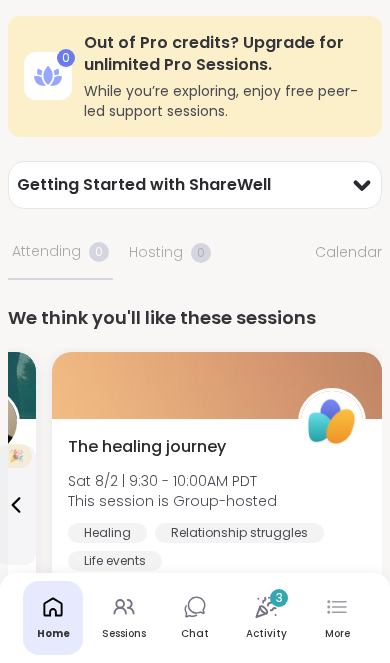 click on "Sessions" at bounding box center [124, 618] 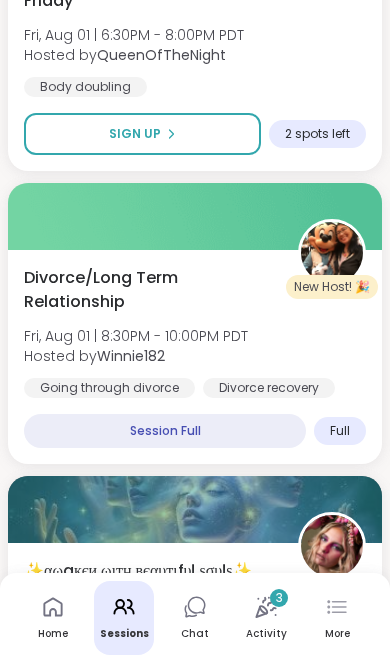 scroll, scrollTop: 1717, scrollLeft: 0, axis: vertical 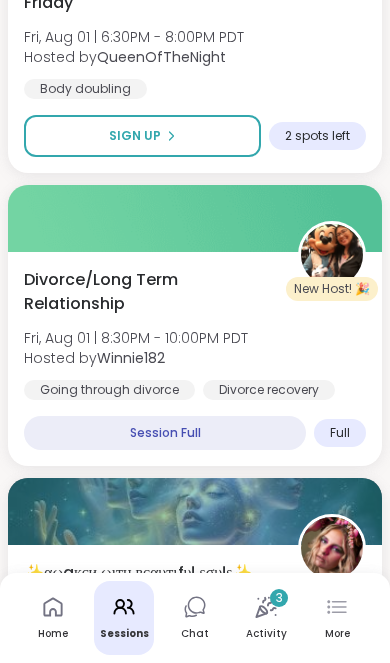 click at bounding box center (195, 511) 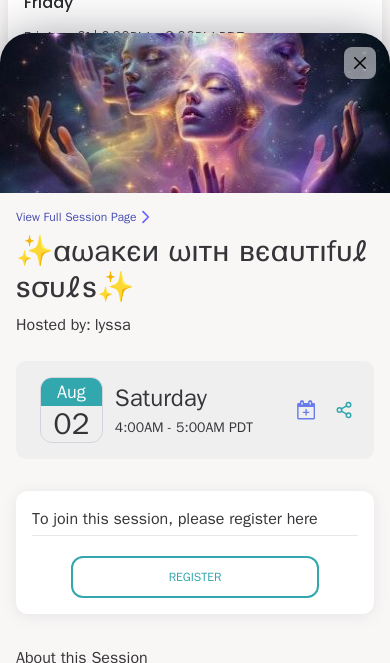 click 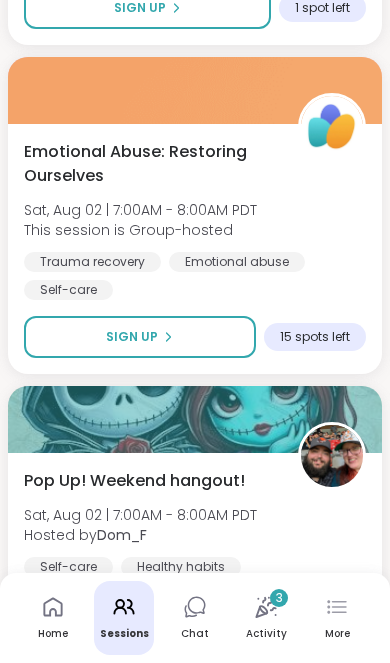 scroll, scrollTop: 3613, scrollLeft: 0, axis: vertical 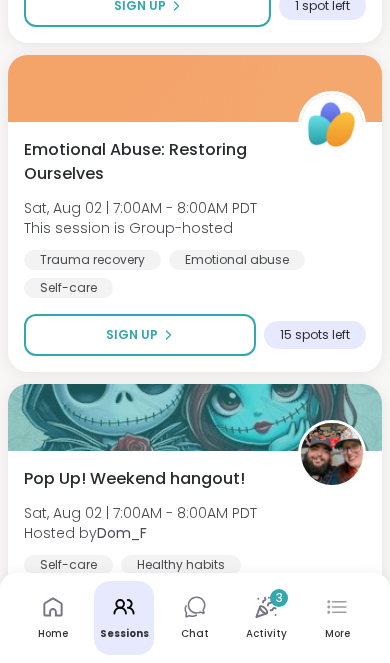 click on "Emotional Abuse: Restoring Ourselves" at bounding box center (150, 162) 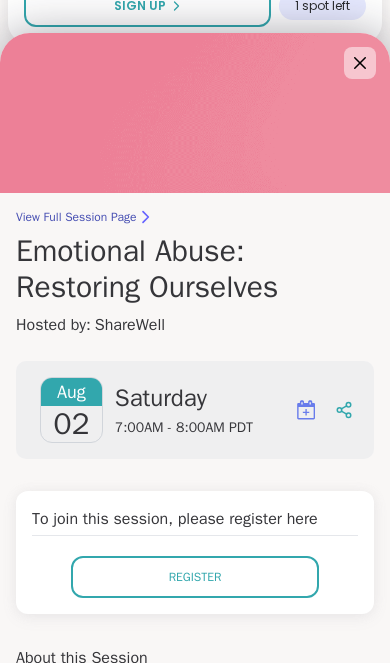 scroll, scrollTop: 0, scrollLeft: 0, axis: both 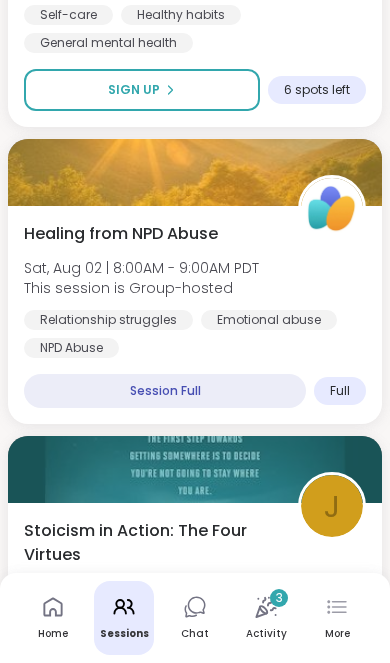 click on "NPD Abuse" at bounding box center [71, 348] 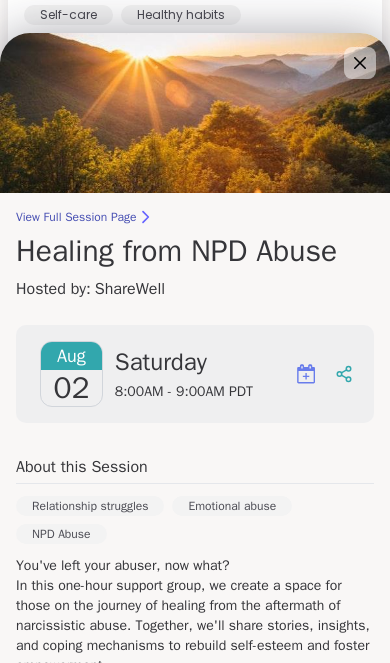 scroll, scrollTop: 0, scrollLeft: 0, axis: both 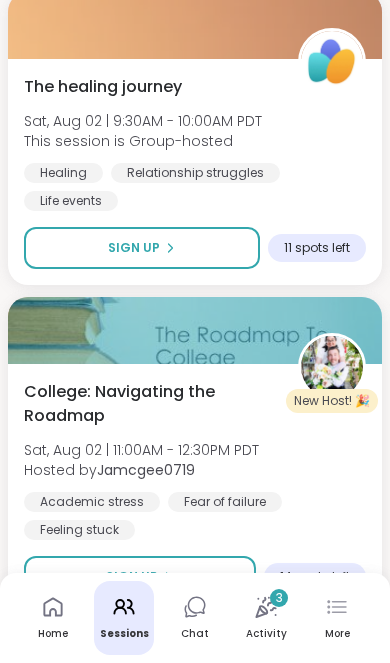click on "Sat, Aug 02 | 9:30AM - 10:00AM PDT" at bounding box center (143, 121) 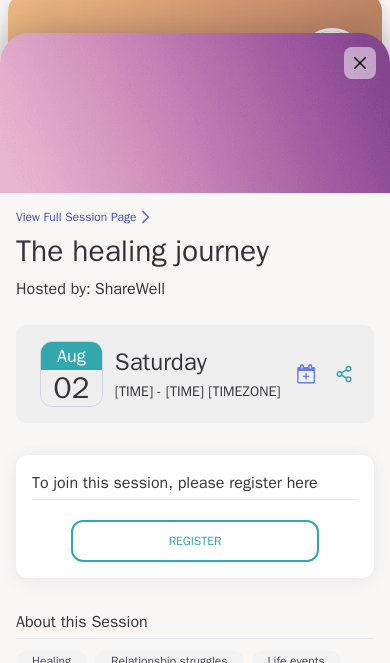 scroll, scrollTop: -10, scrollLeft: 0, axis: vertical 